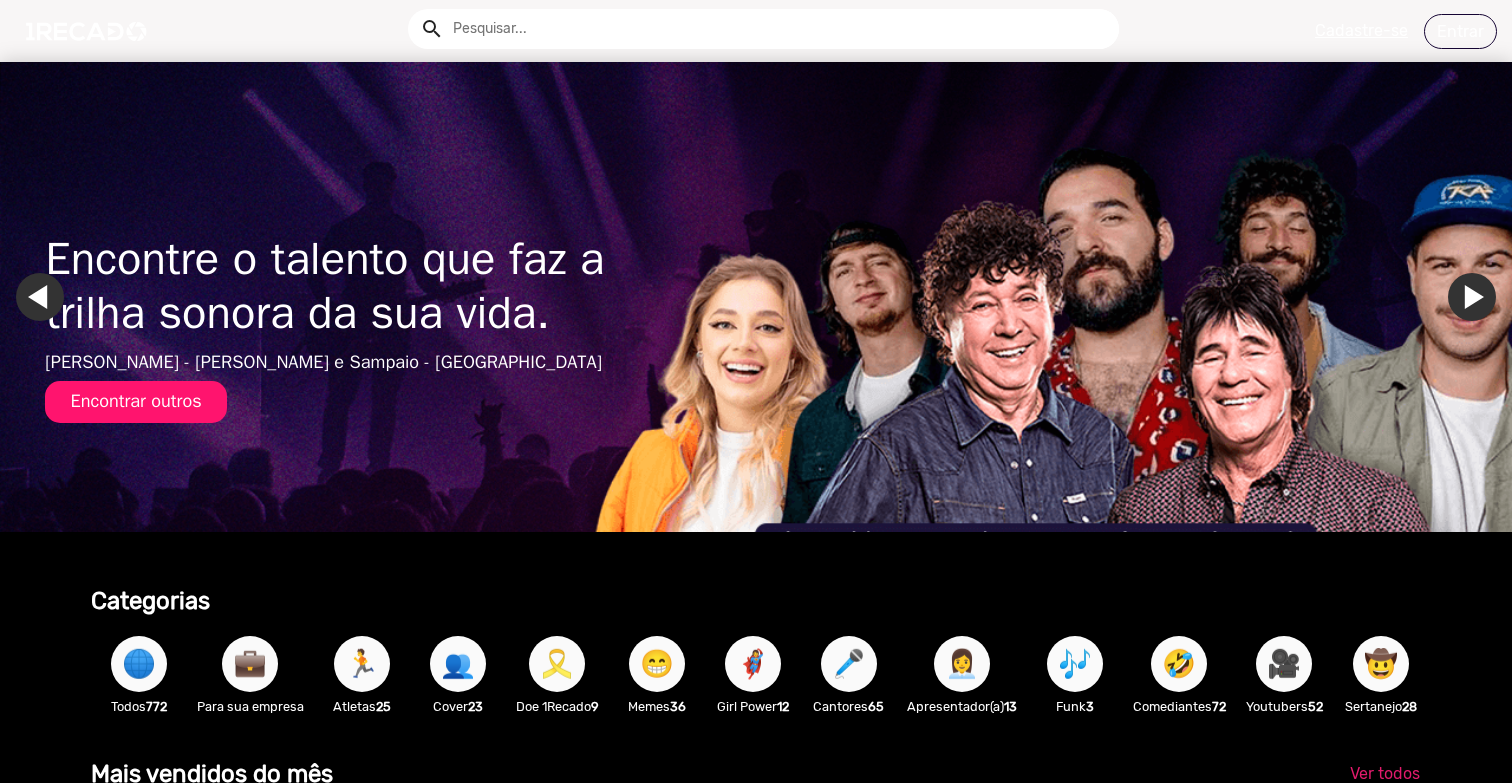 scroll, scrollTop: 0, scrollLeft: 0, axis: both 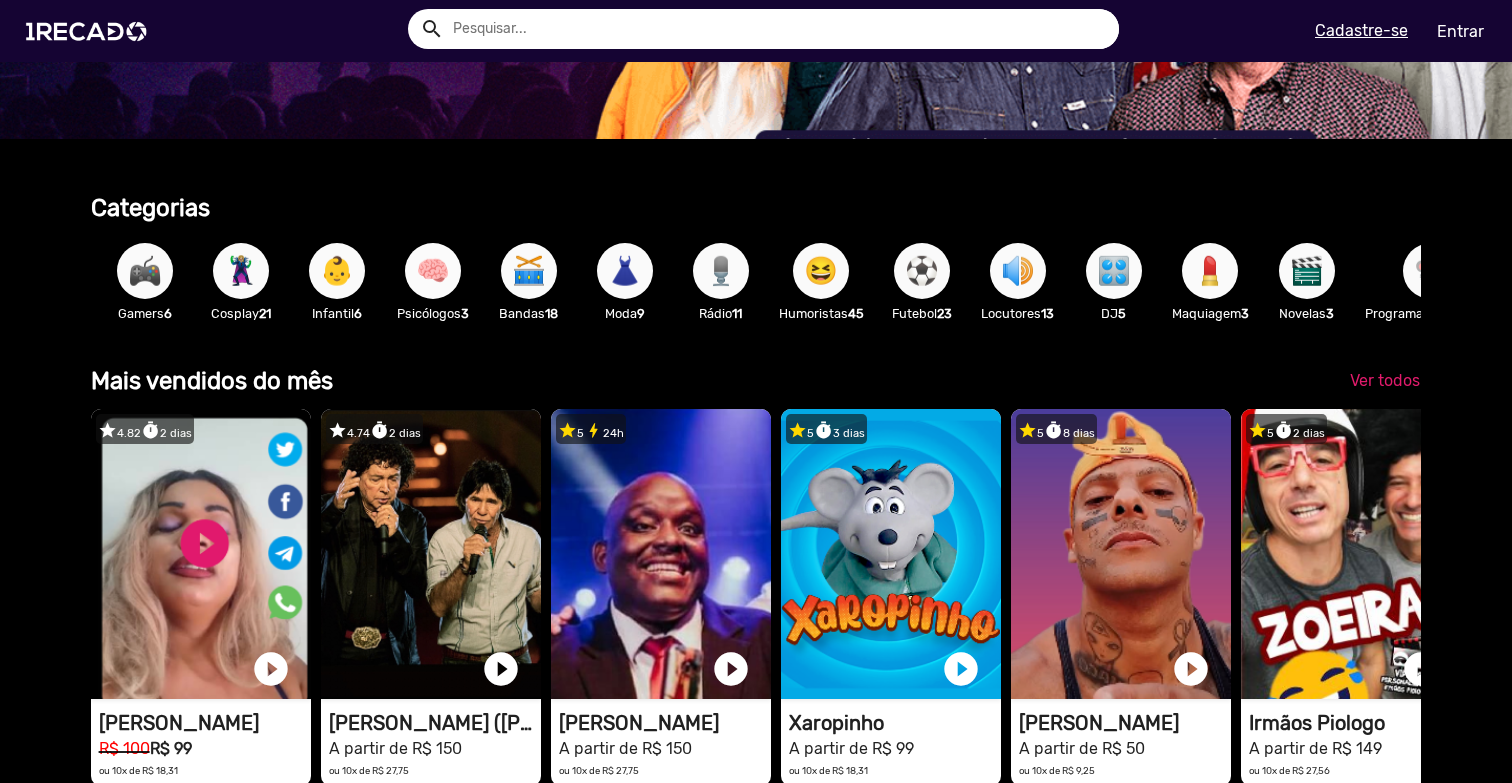 click on "🧠" at bounding box center (433, 271) 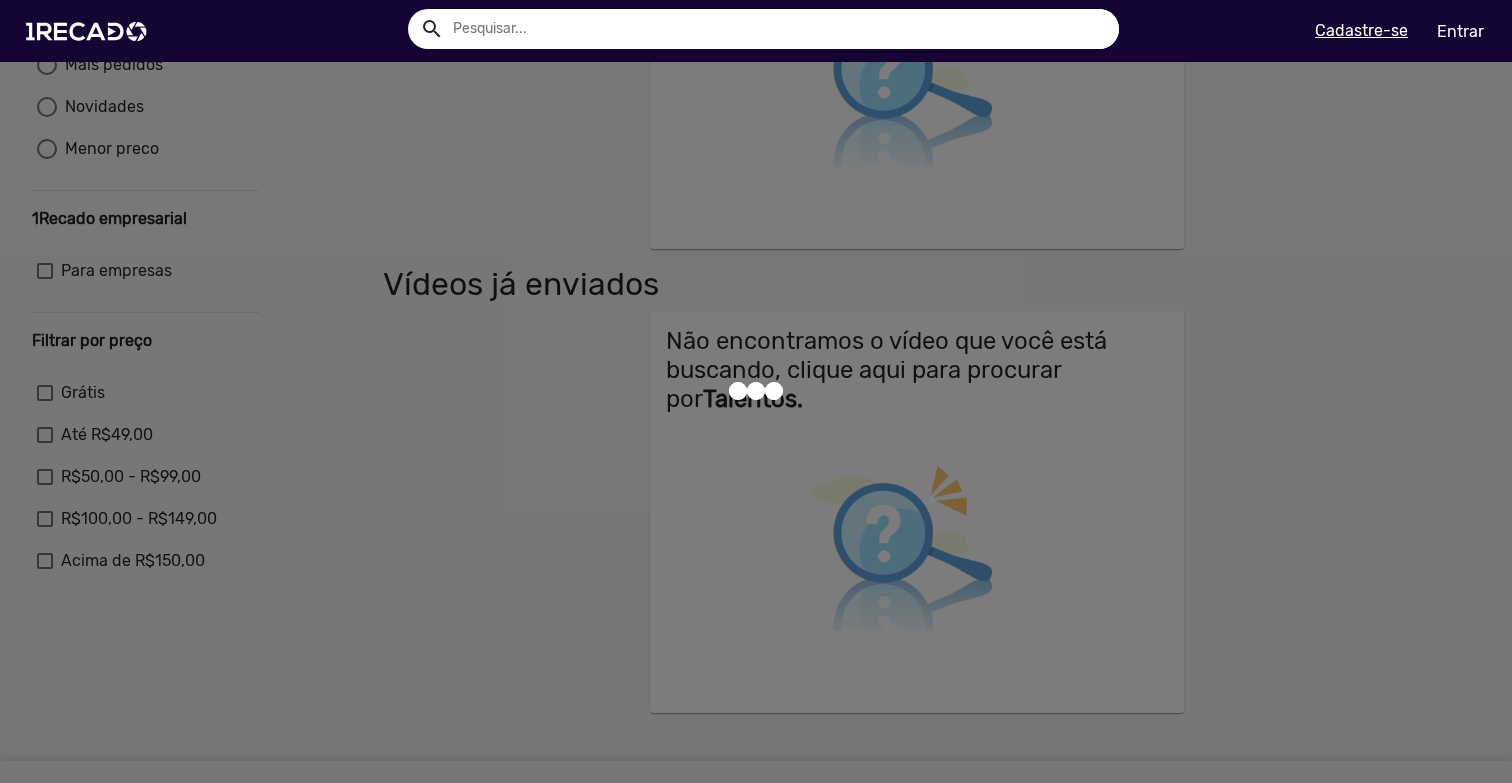 scroll, scrollTop: 0, scrollLeft: 0, axis: both 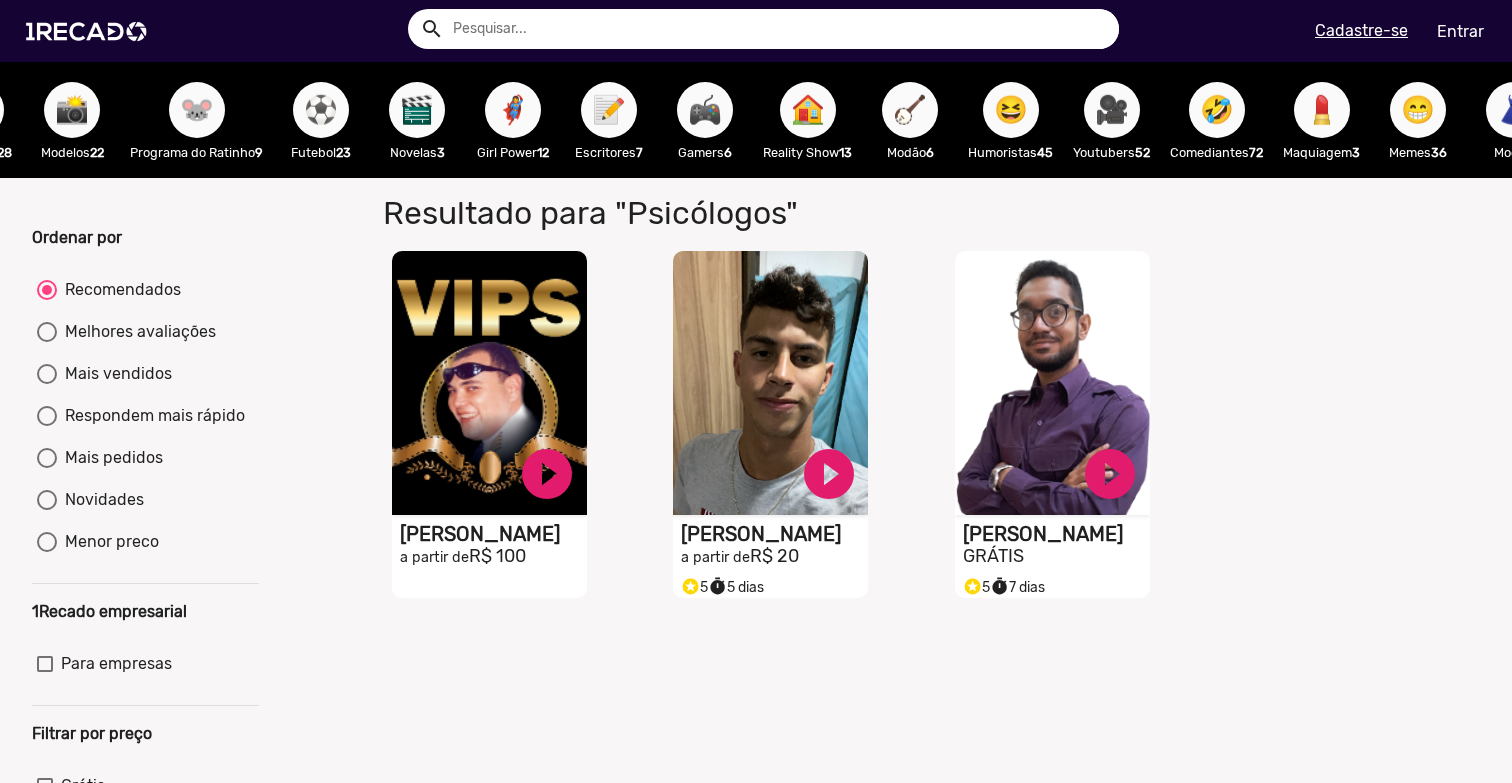 click on "⚽" at bounding box center [321, 110] 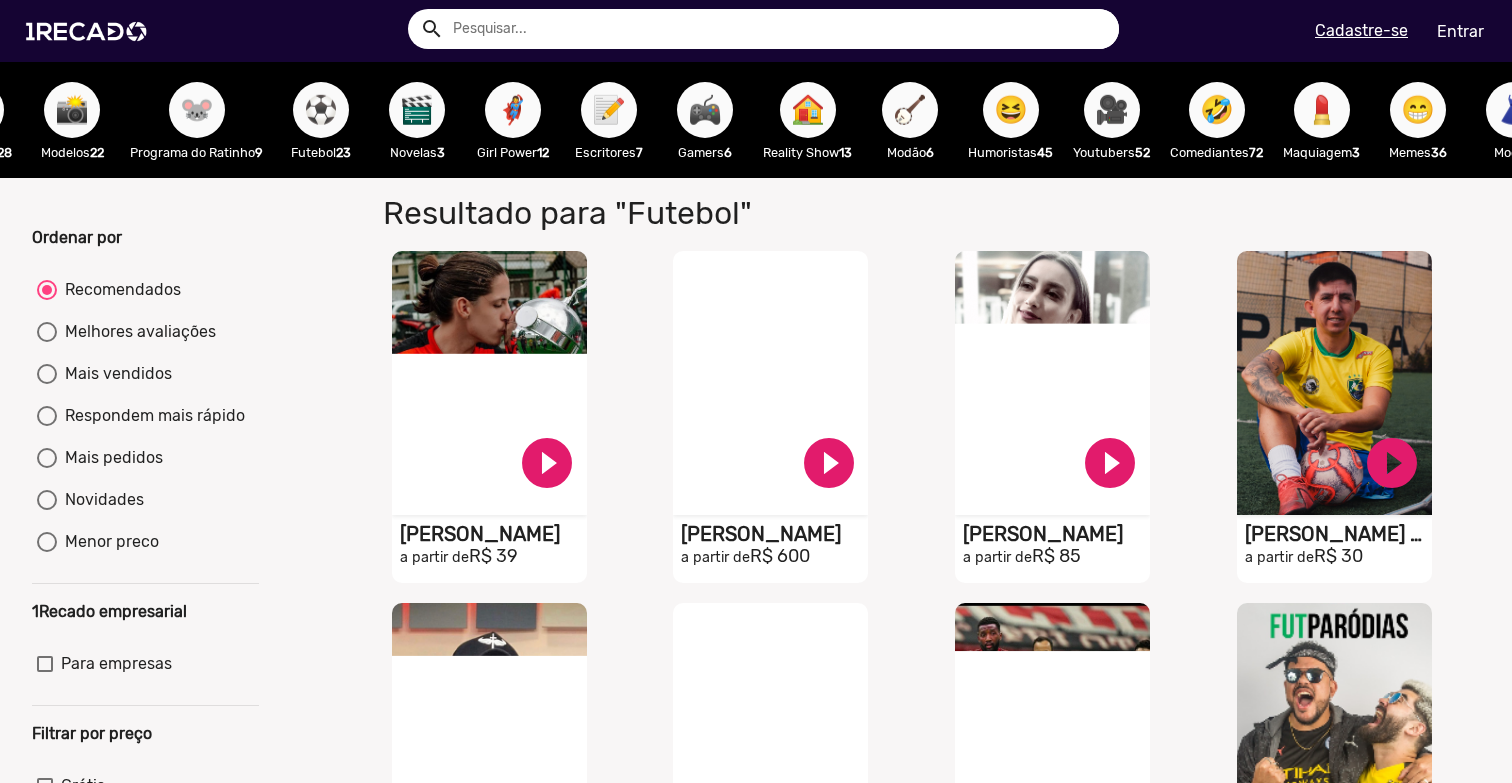 scroll, scrollTop: 0, scrollLeft: 0, axis: both 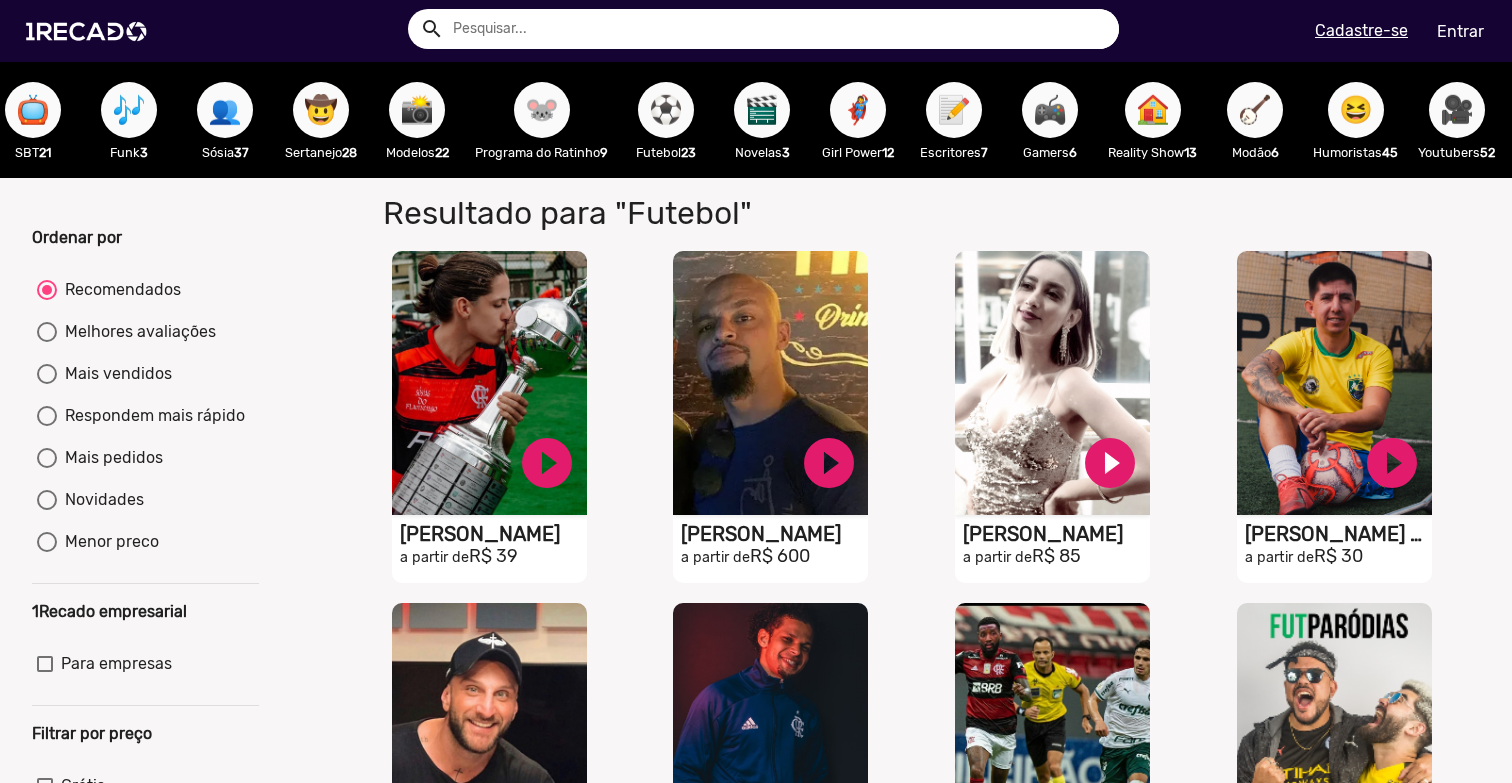 click on "Mais vendidos" at bounding box center [114, 374] 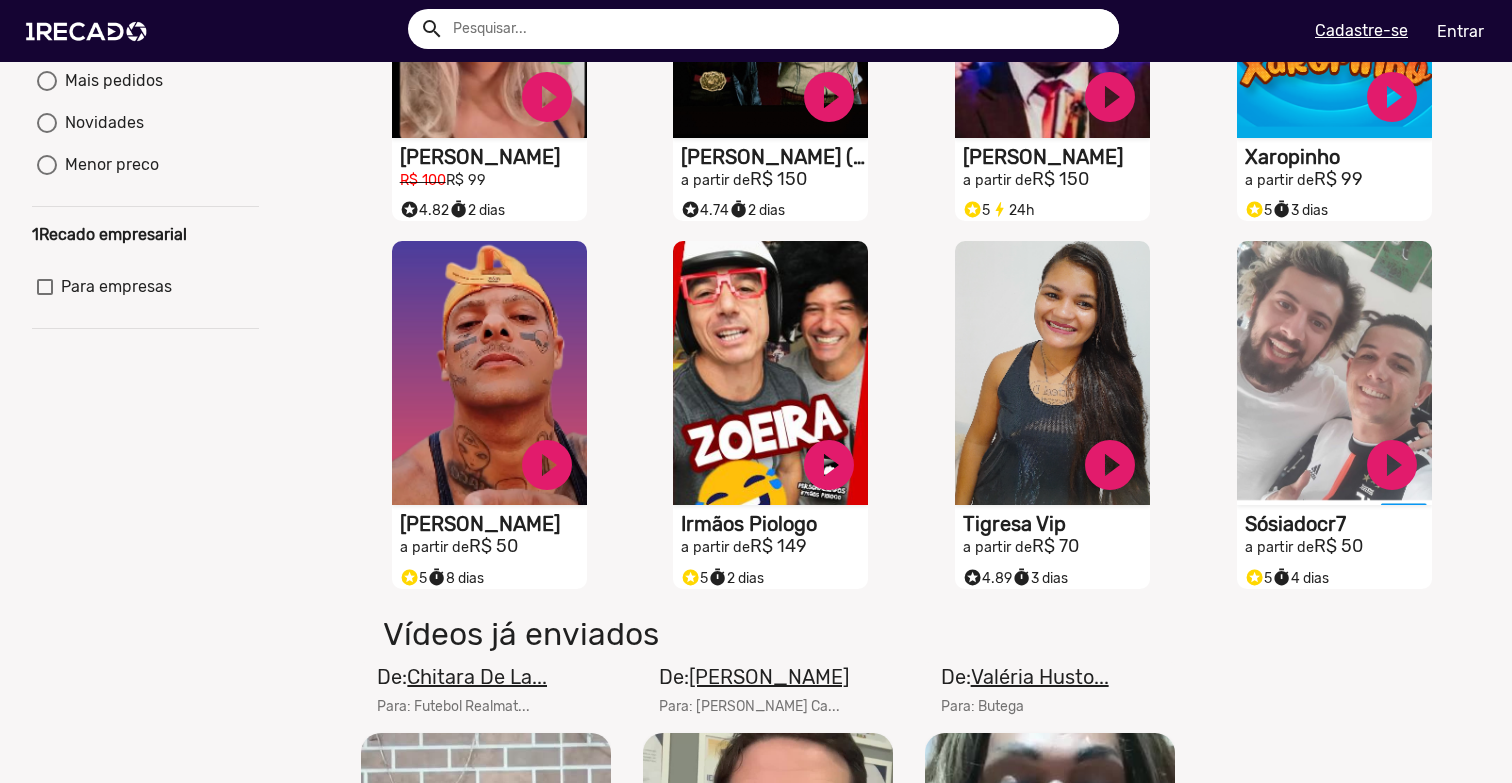 scroll 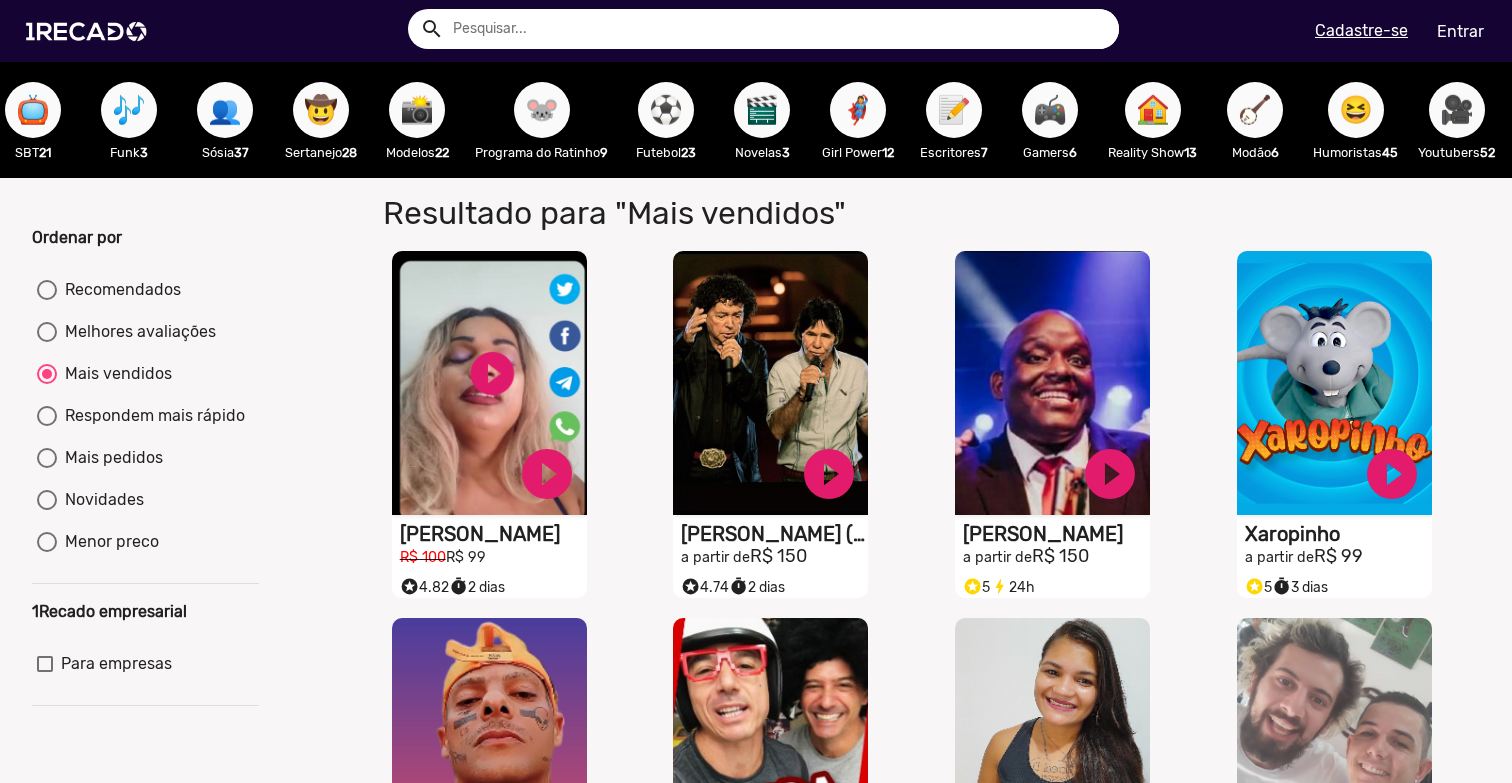 click on "Respondem mais rápido" at bounding box center (151, 416) 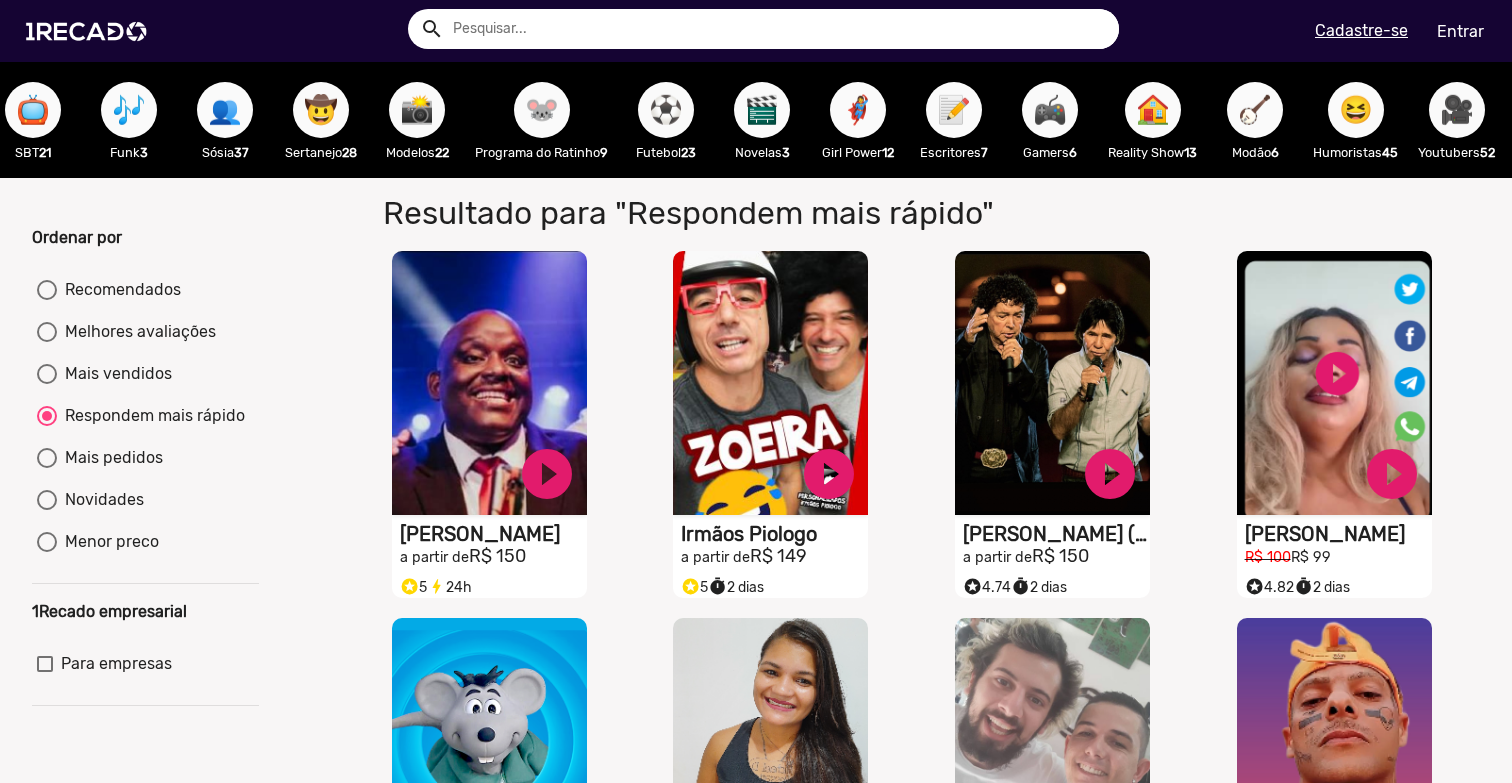 scroll, scrollTop: -1, scrollLeft: 0, axis: vertical 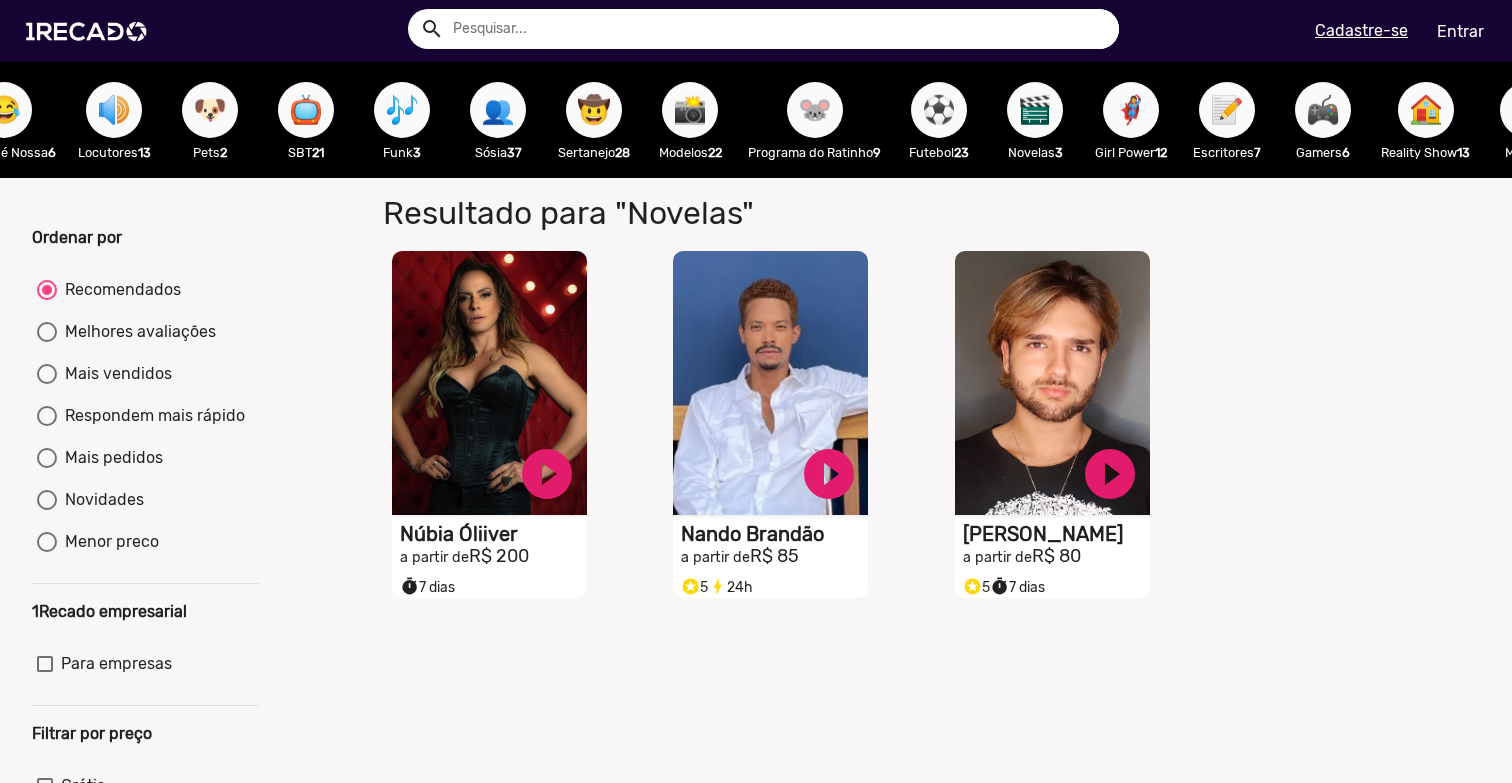click on "📸" at bounding box center [690, 110] 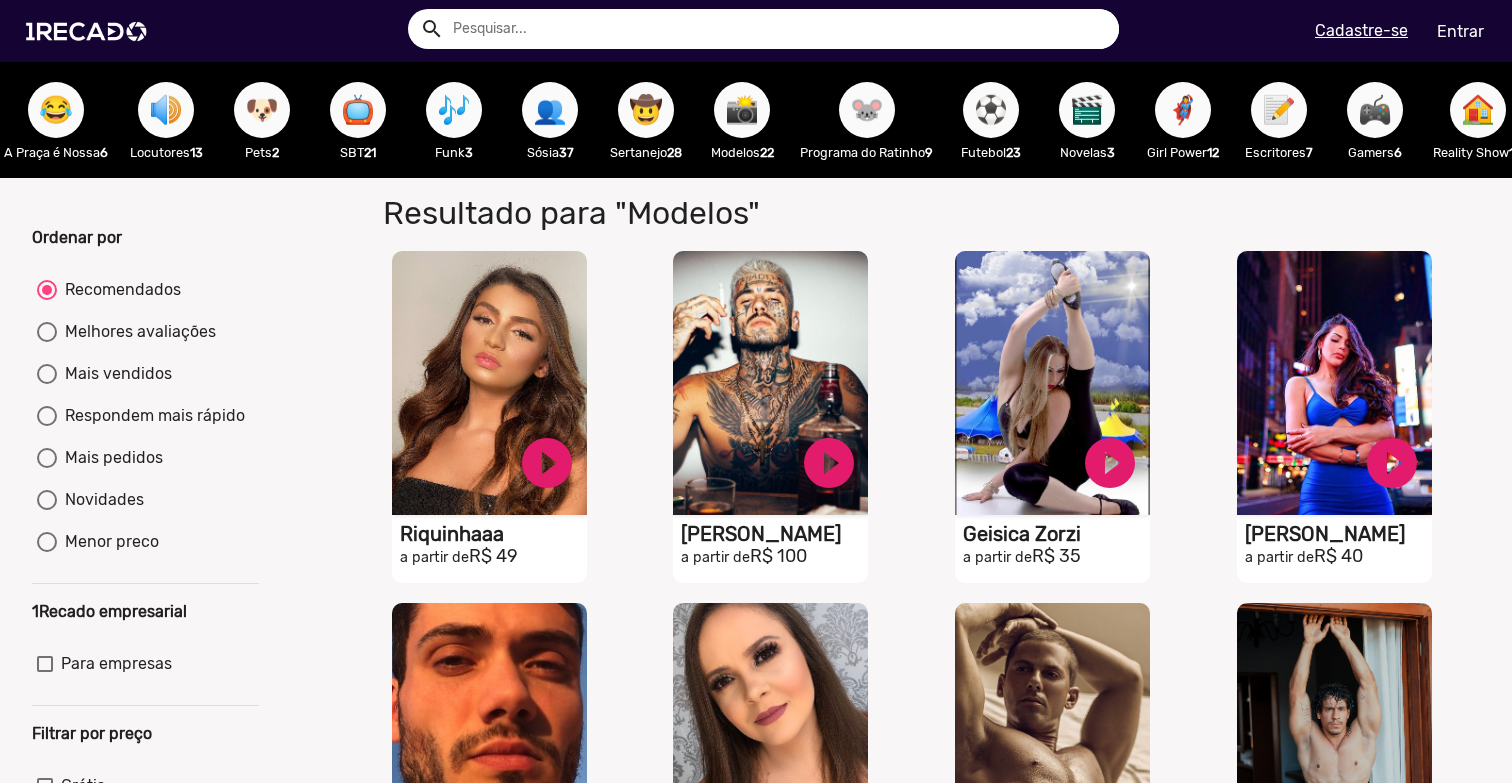 scroll, scrollTop: 0, scrollLeft: 1816, axis: horizontal 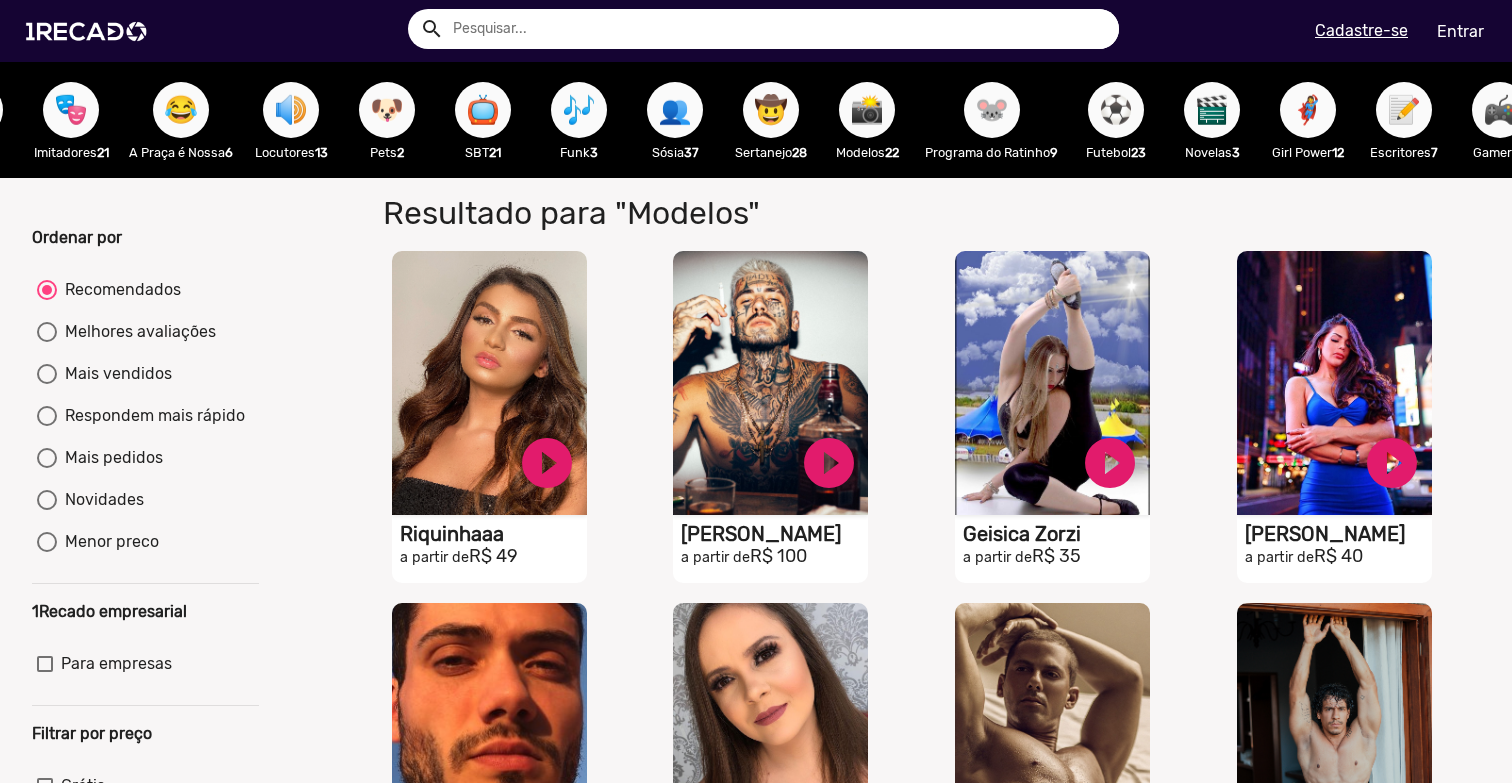 click on "🎶" at bounding box center [579, 110] 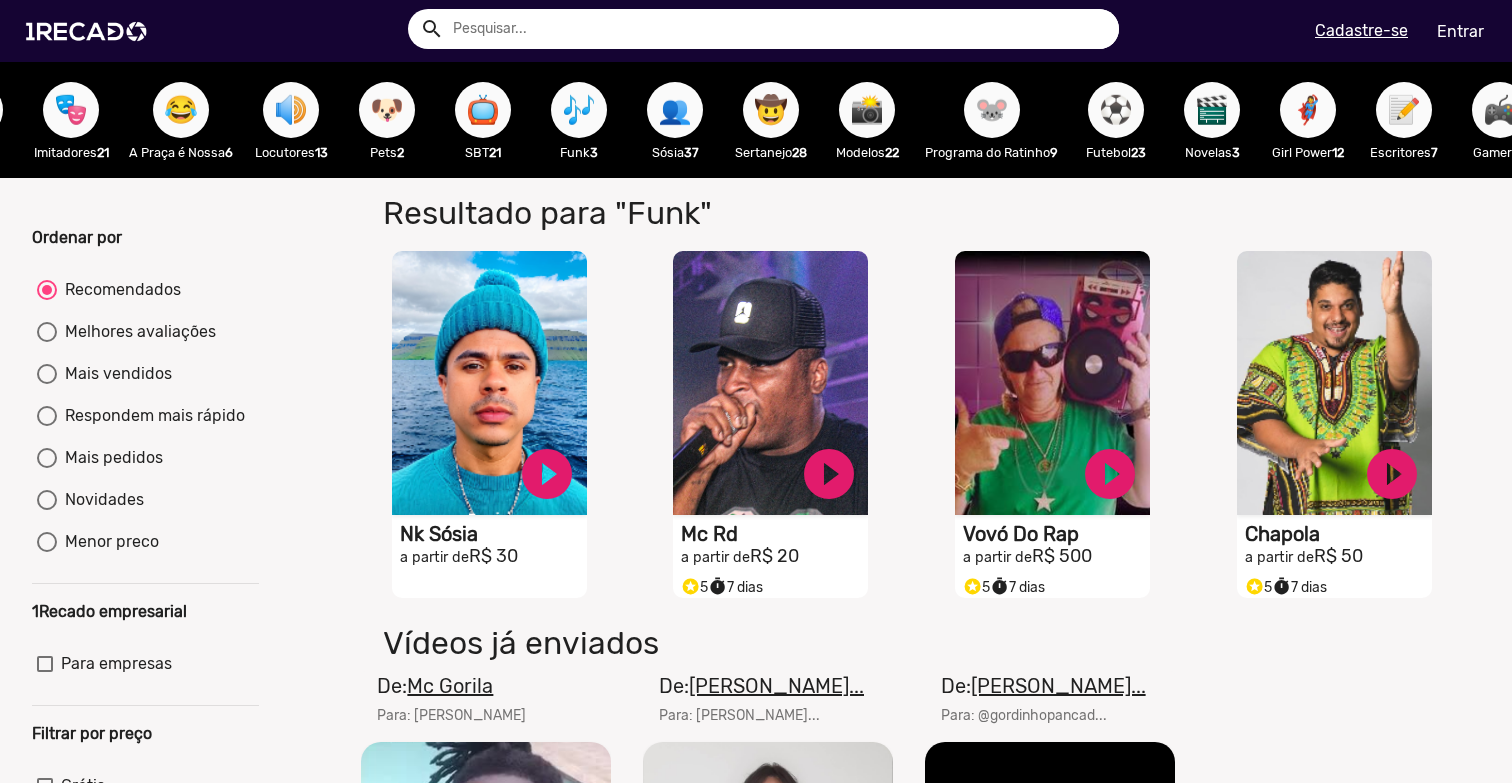 scroll, scrollTop: 0, scrollLeft: 0, axis: both 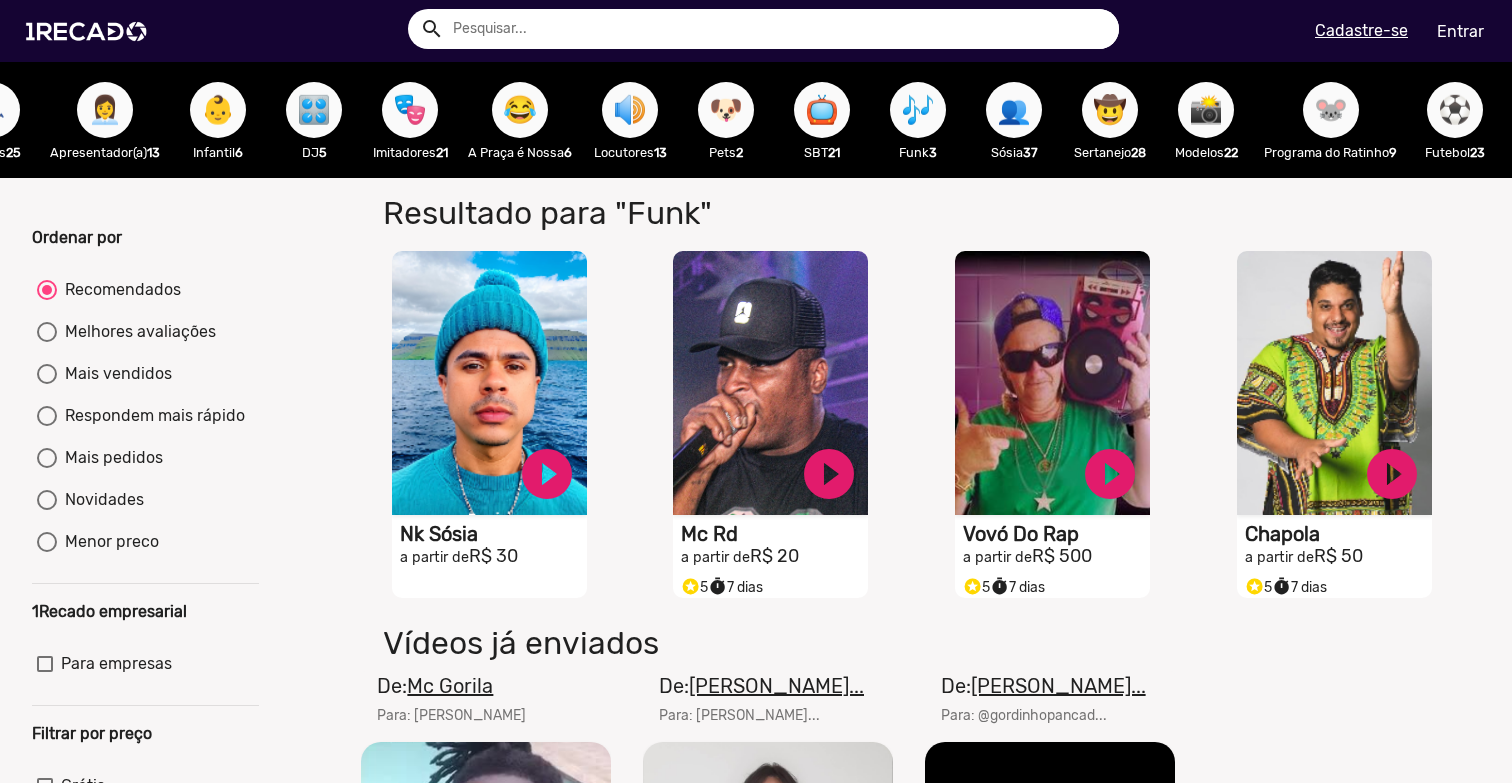 click on "🔊" at bounding box center (630, 110) 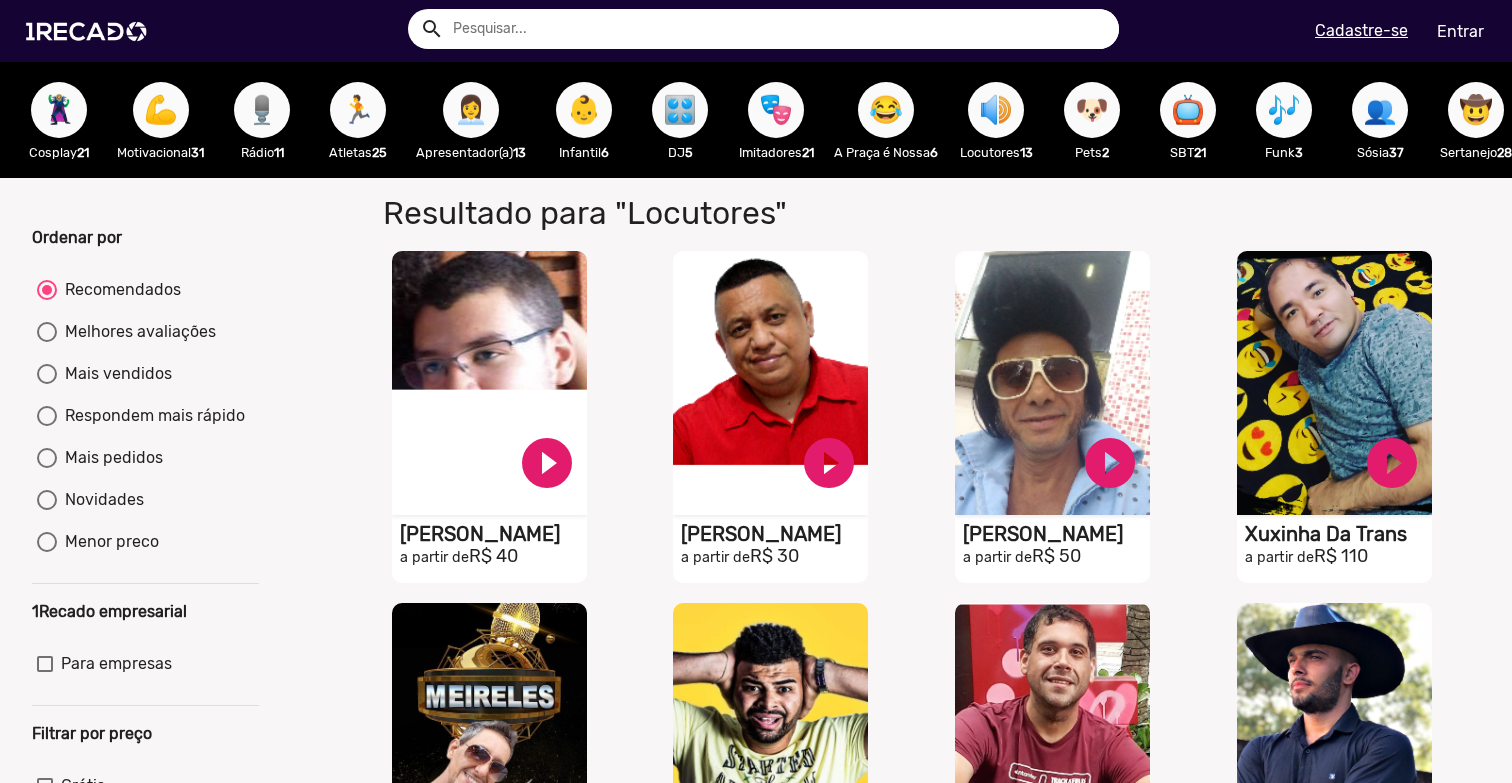 scroll, scrollTop: 0, scrollLeft: 980, axis: horizontal 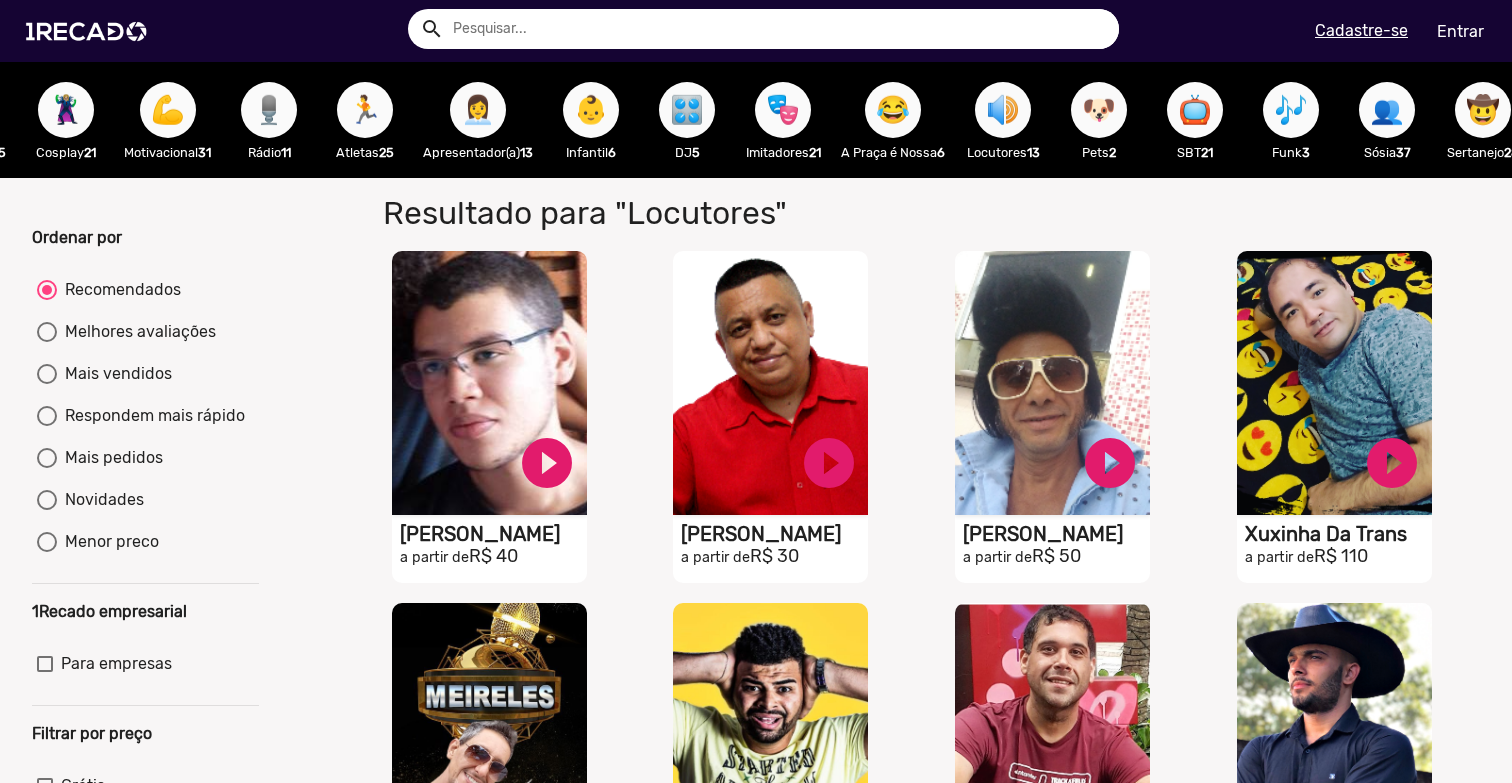 click on "🎛️" at bounding box center [687, 110] 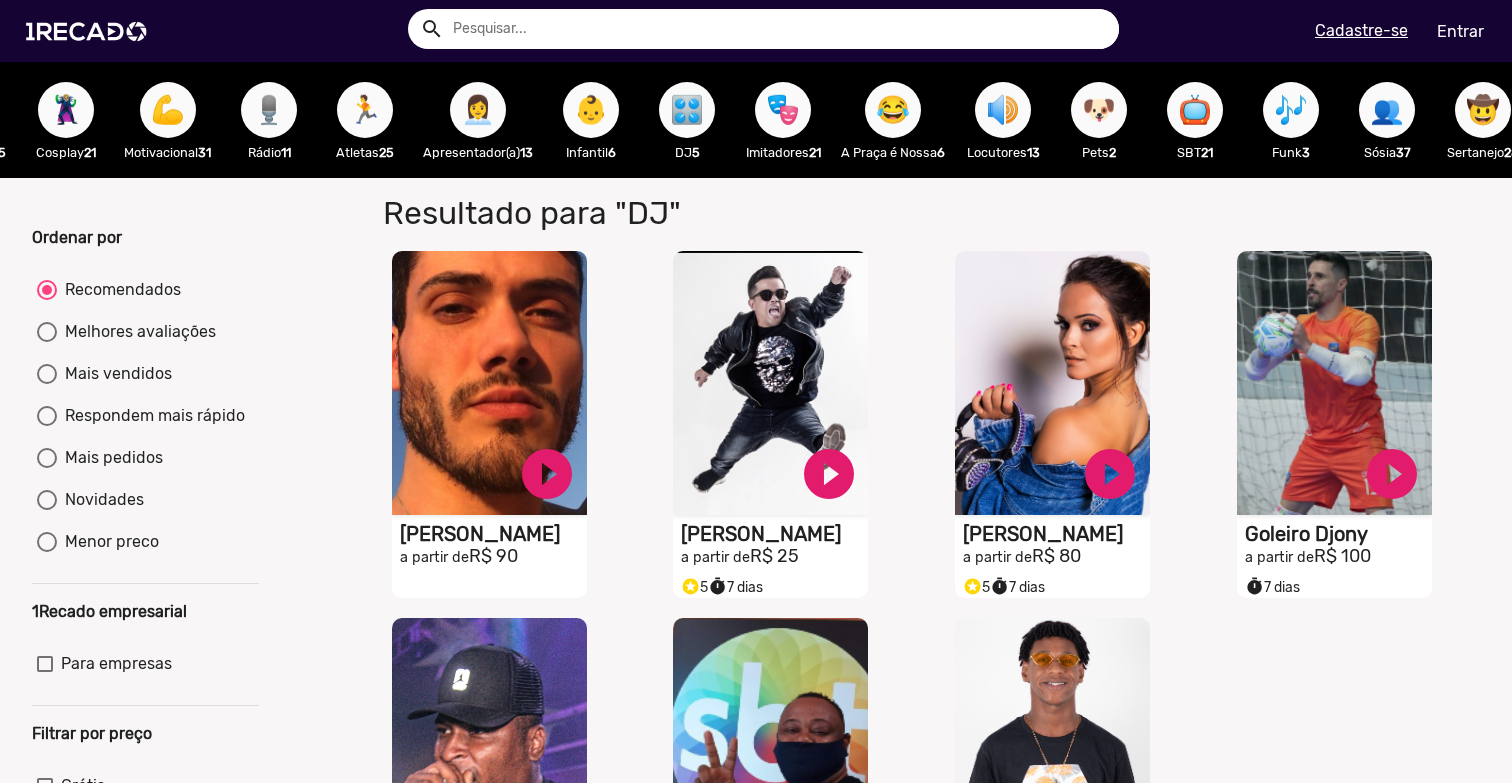 scroll, scrollTop: 0, scrollLeft: 0, axis: both 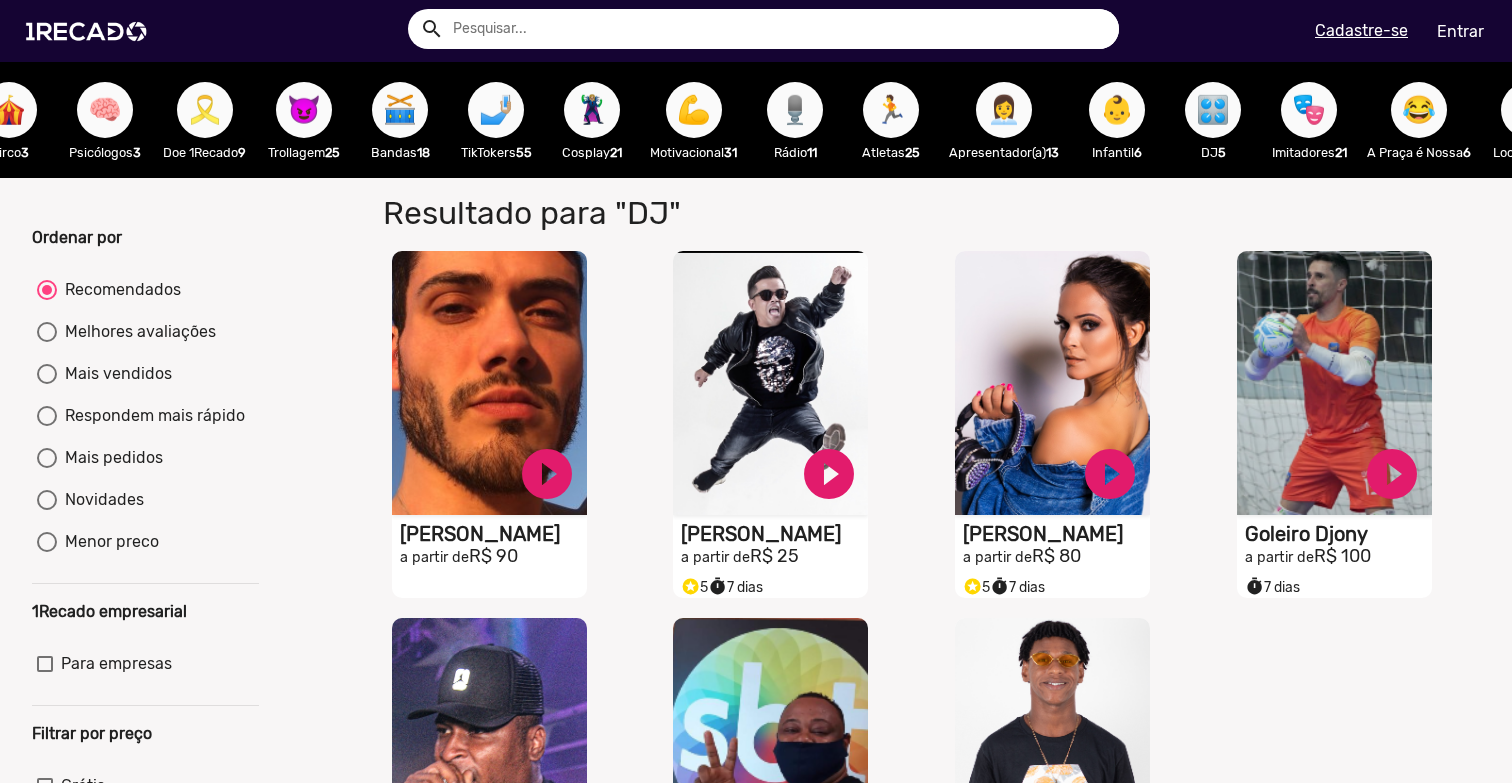 click on "🏃" at bounding box center (891, 110) 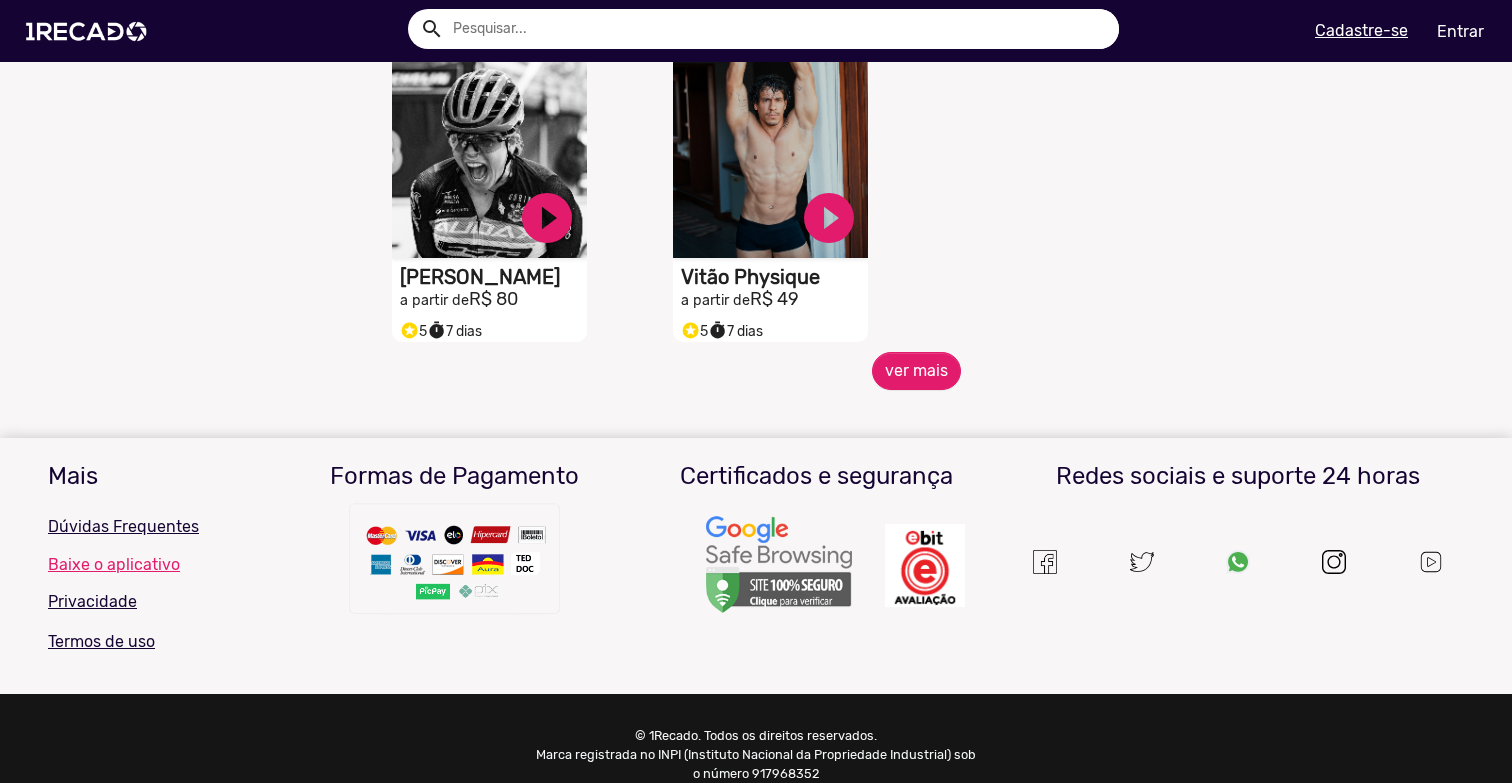 scroll, scrollTop: 978, scrollLeft: 0, axis: vertical 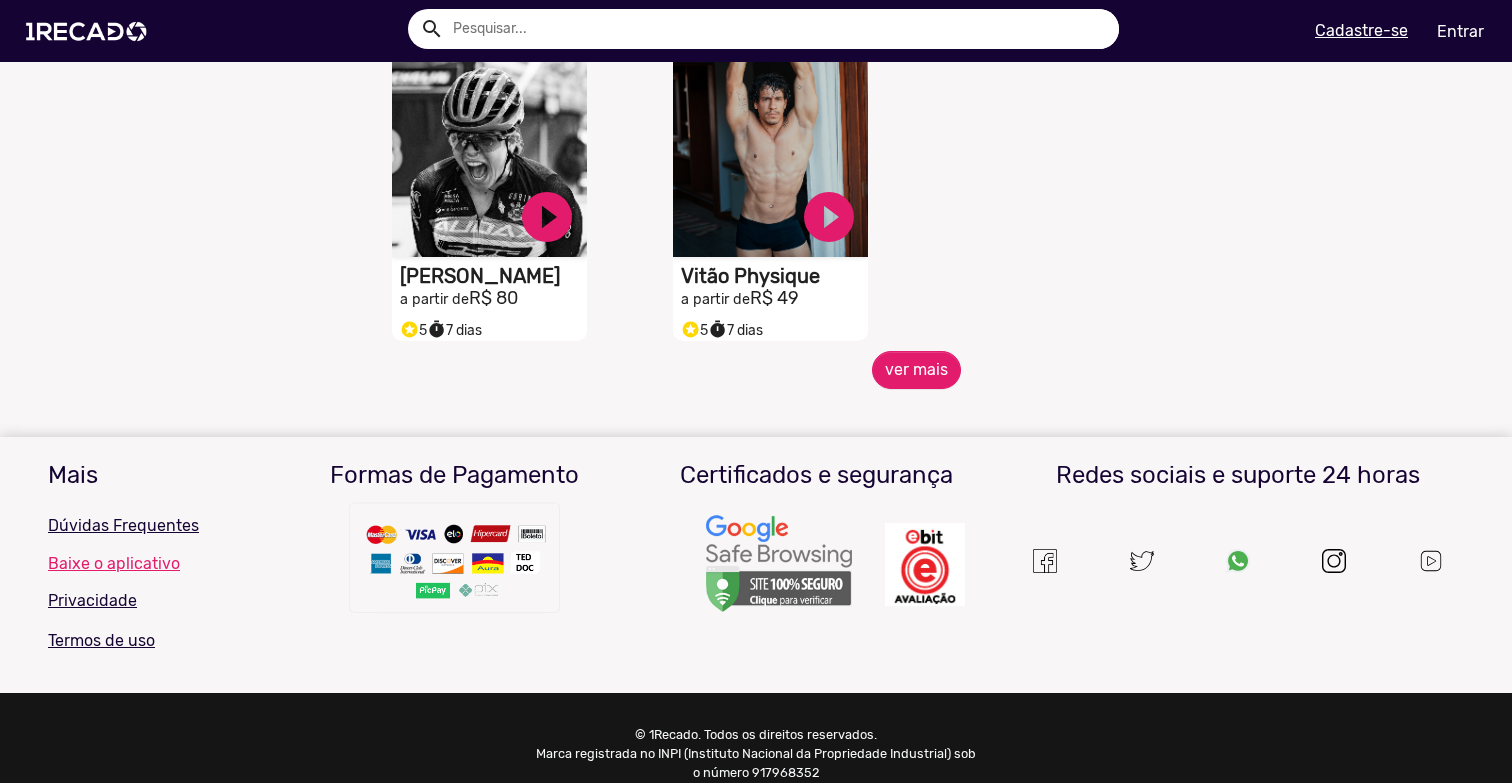 click on "ver mais" 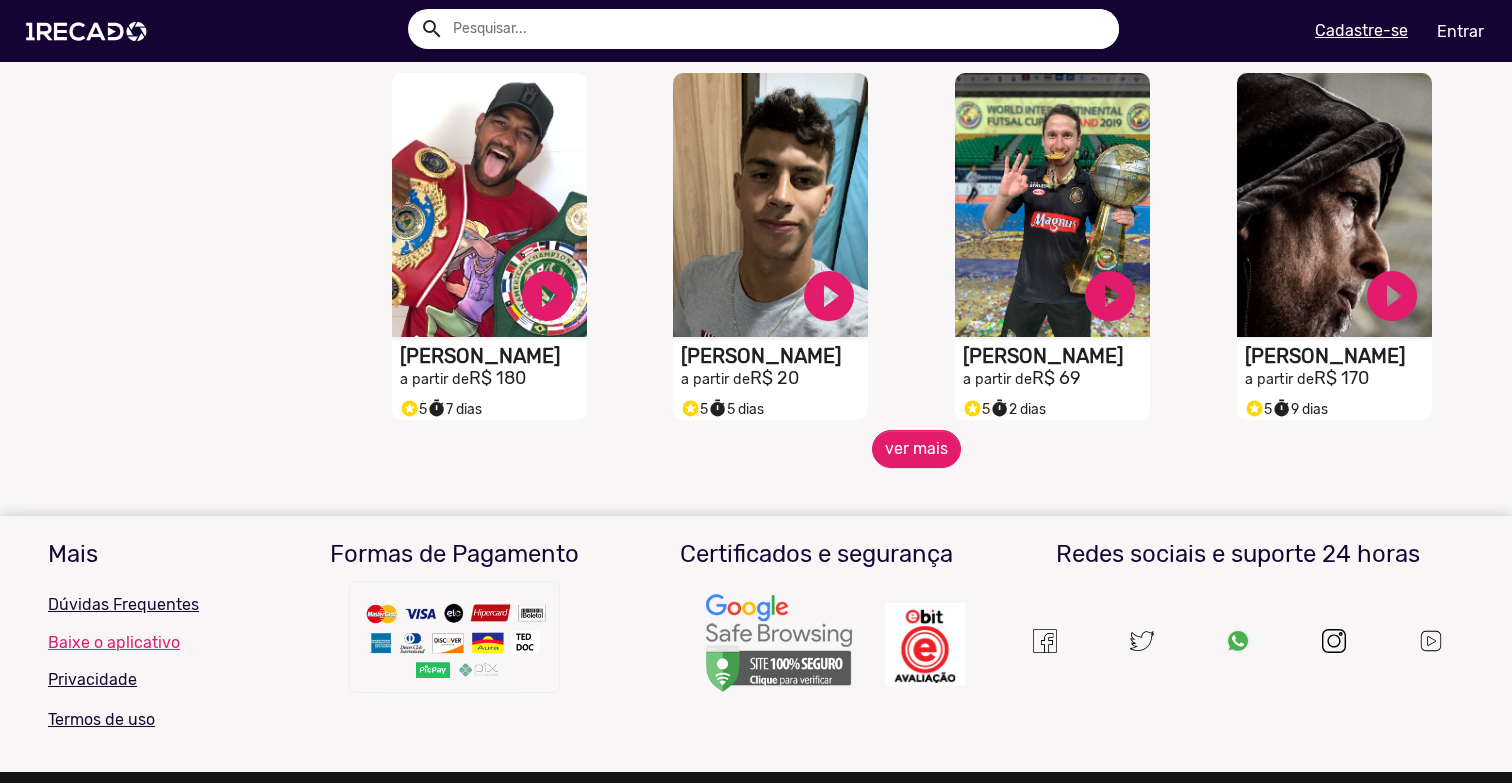scroll, scrollTop: 1637, scrollLeft: 0, axis: vertical 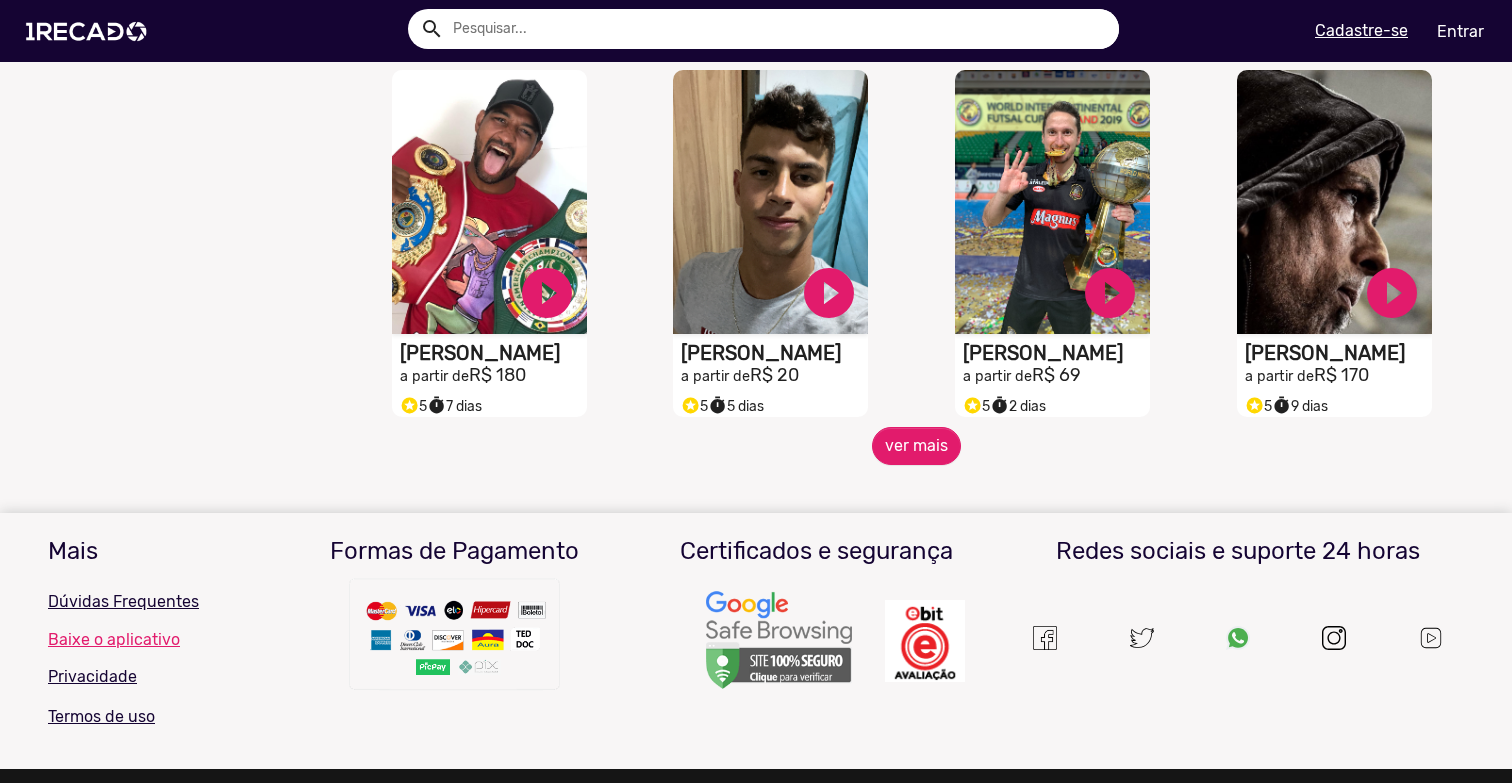 click on "ver mais" 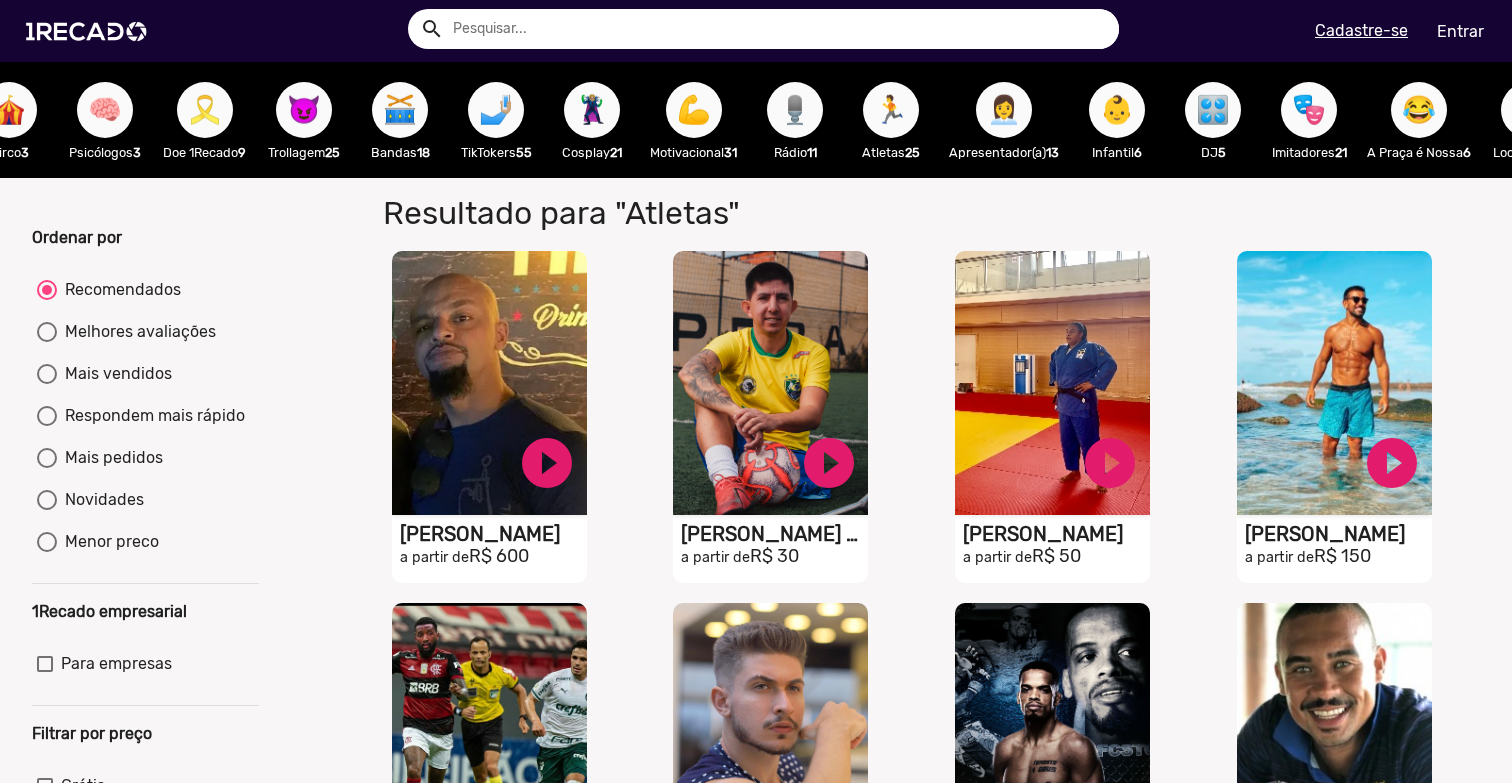 scroll, scrollTop: 0, scrollLeft: 0, axis: both 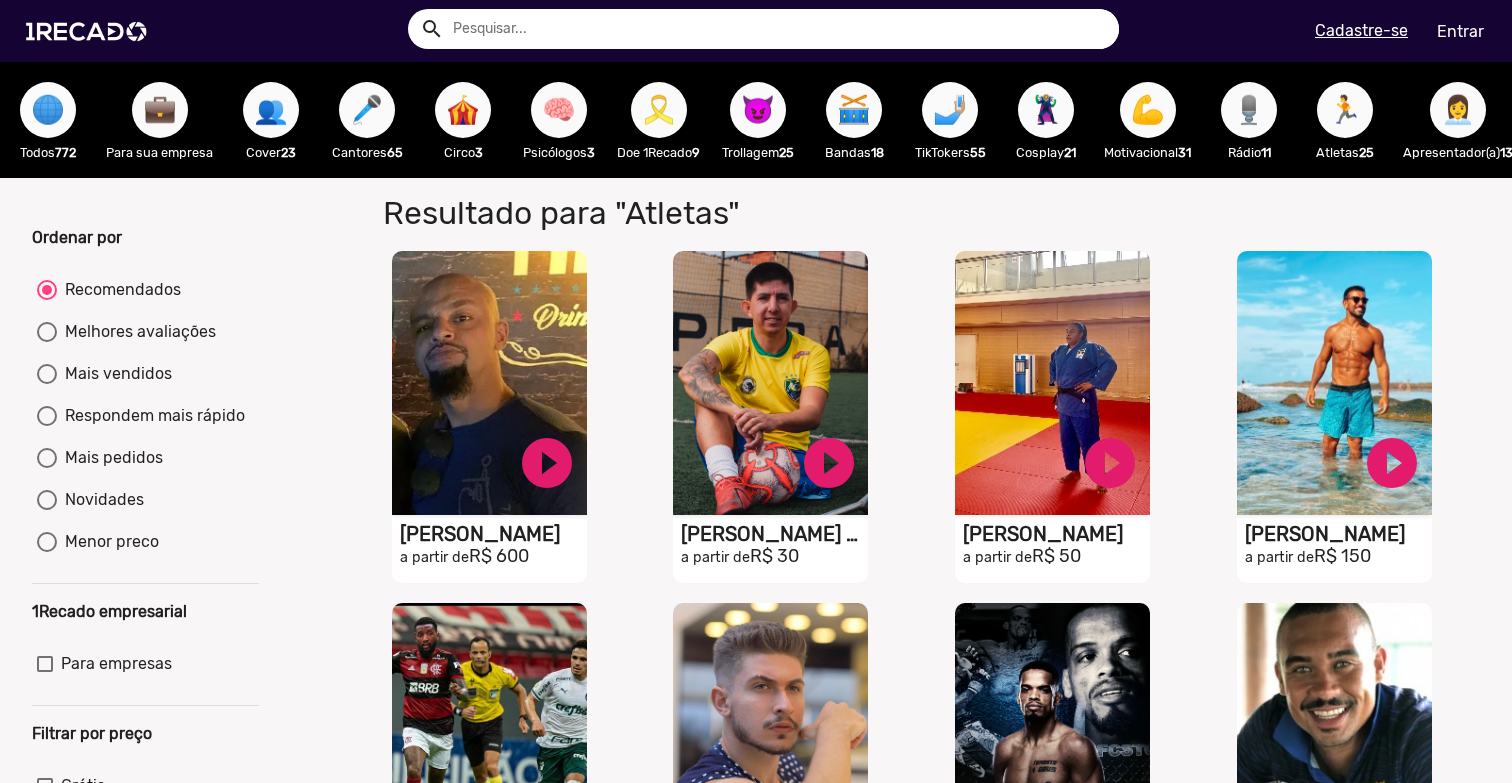 click on "🌐" at bounding box center (48, 110) 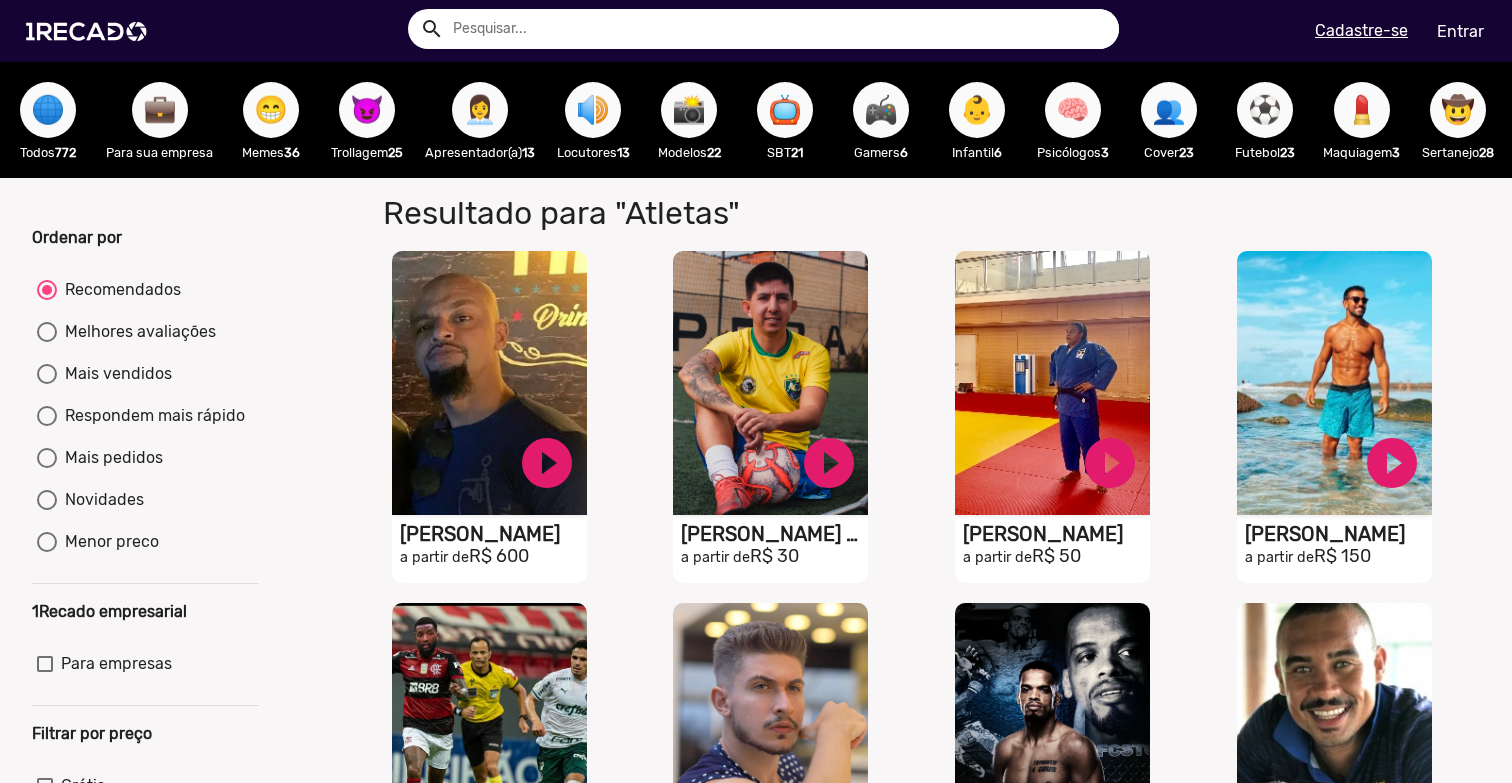 scroll, scrollTop: 0, scrollLeft: 0, axis: both 